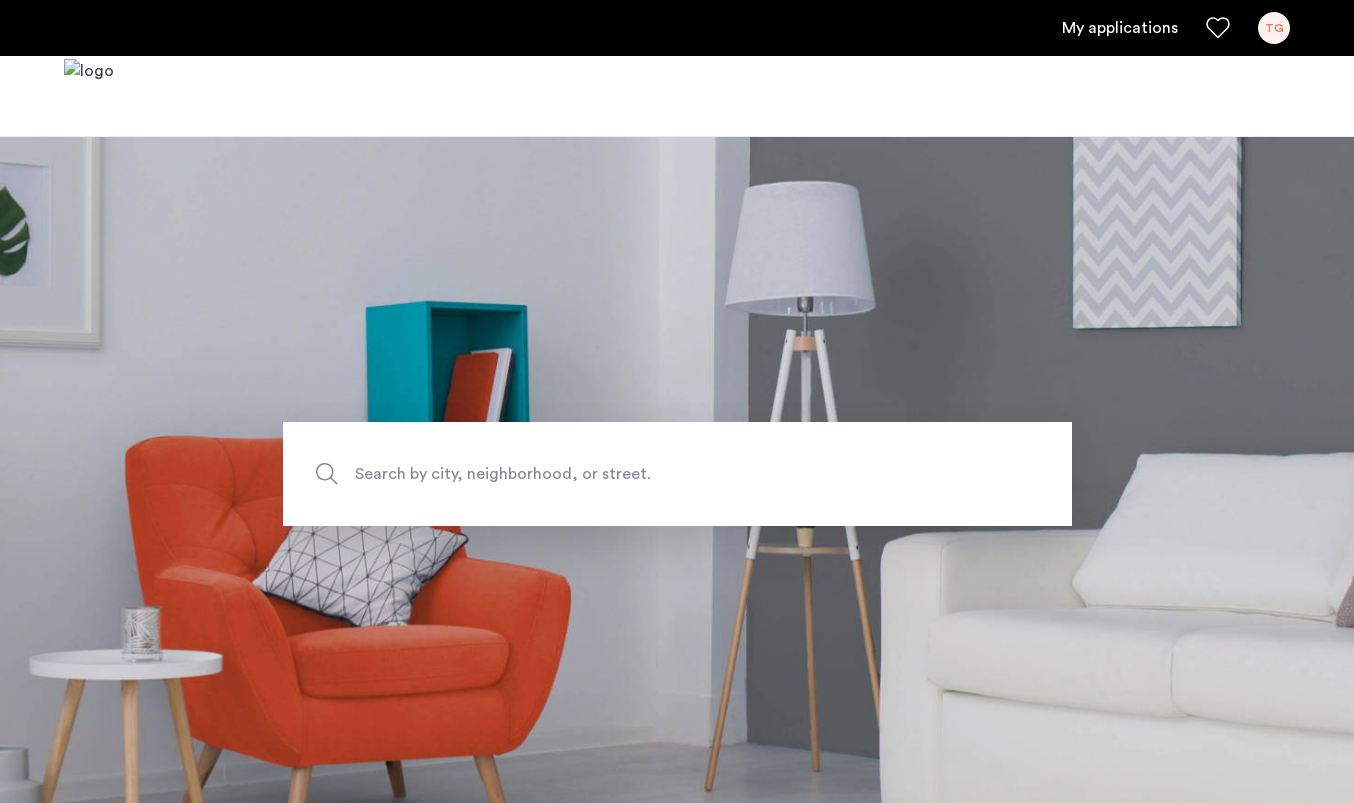 scroll, scrollTop: 0, scrollLeft: 0, axis: both 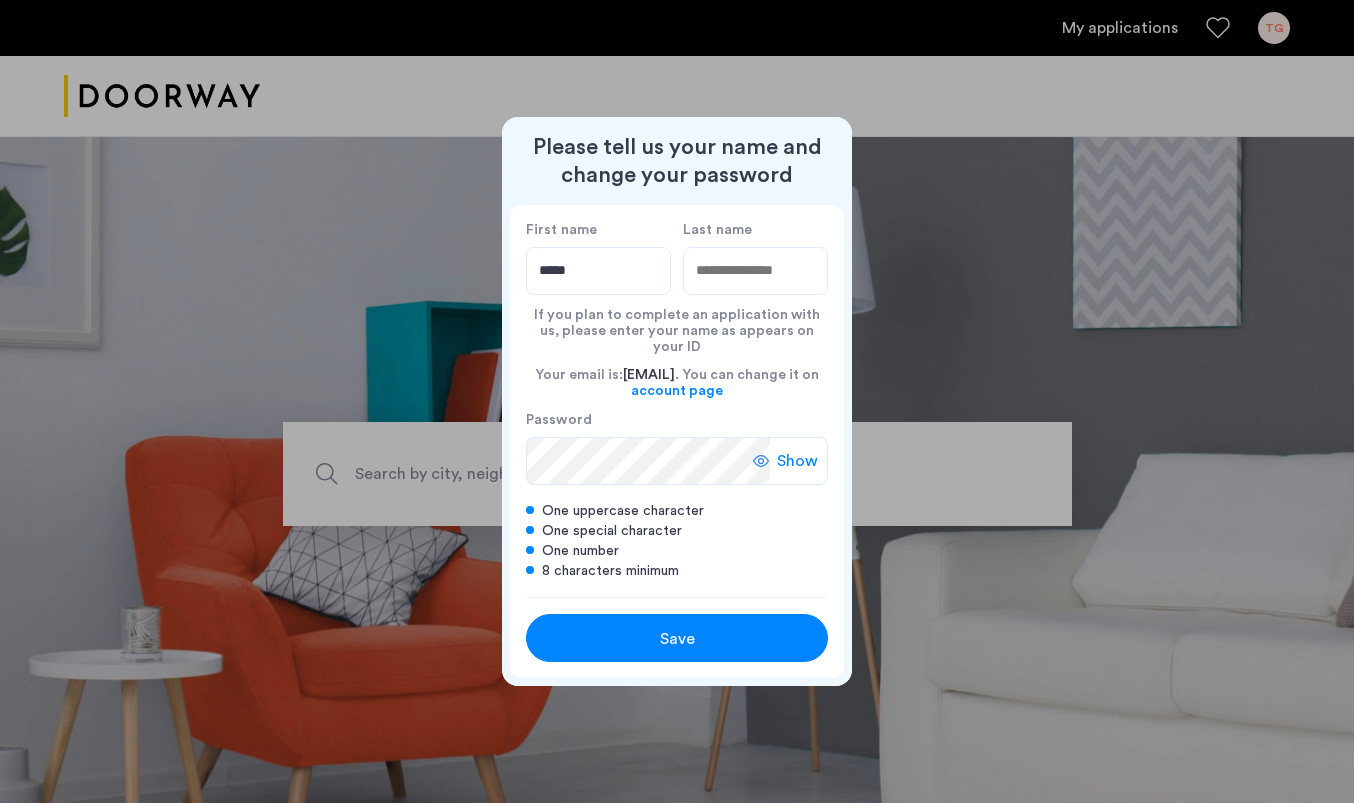 type on "*****" 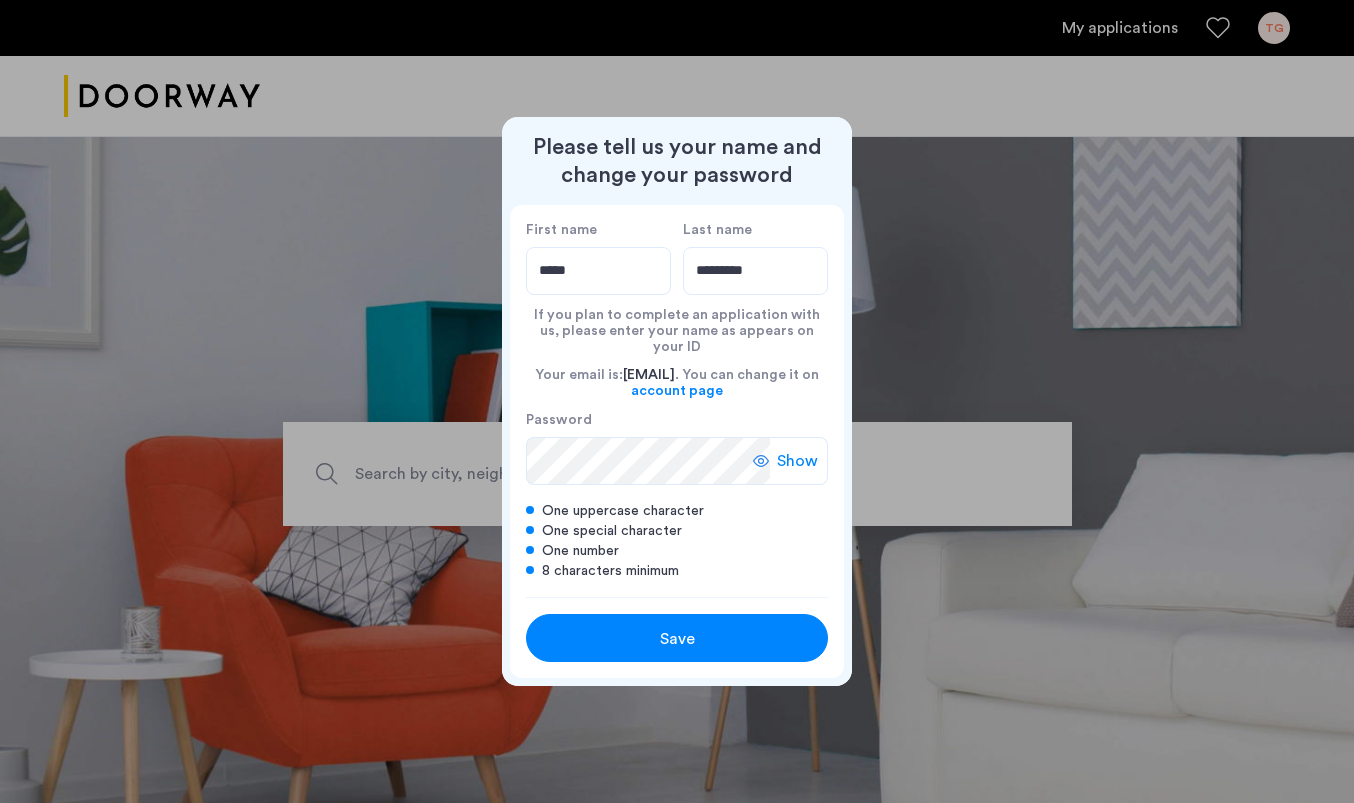 type on "*********" 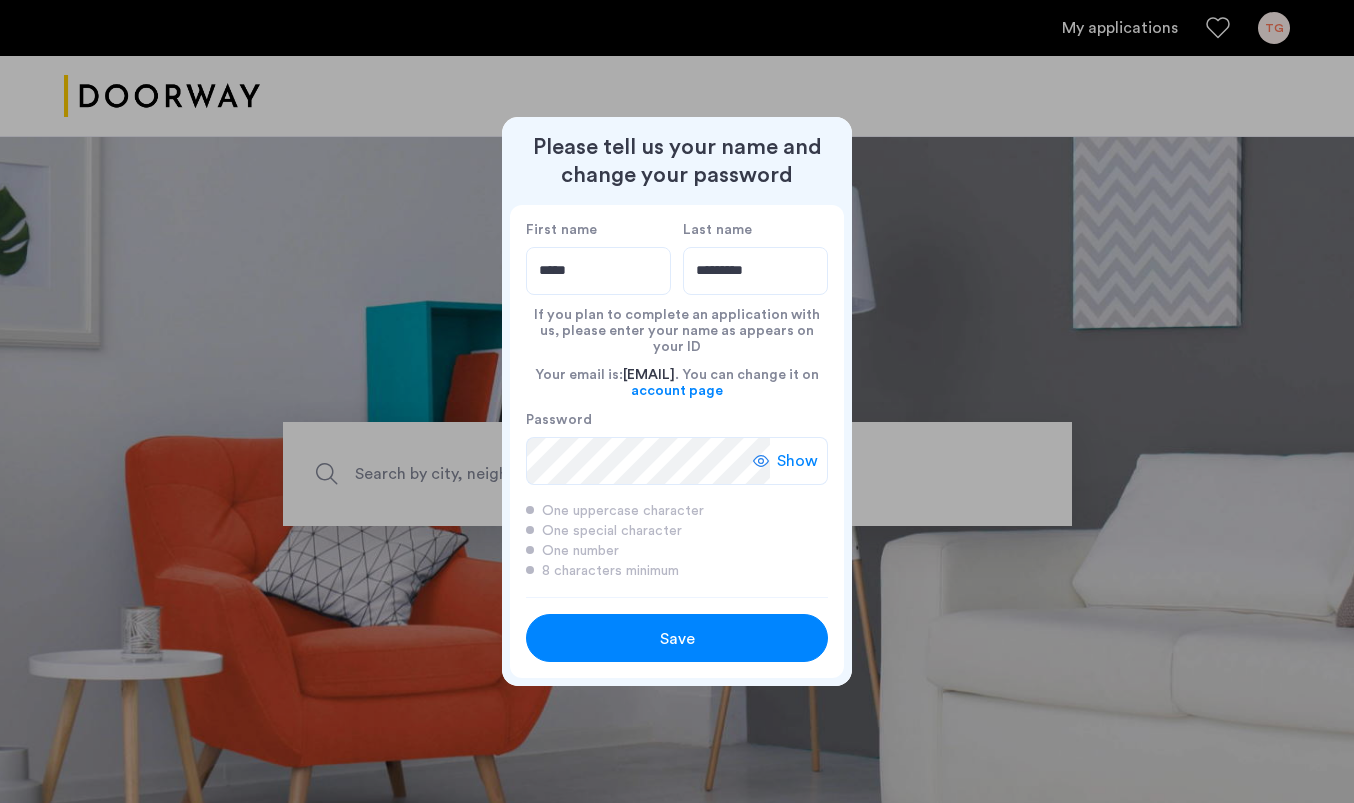click on "Save" at bounding box center [677, 639] 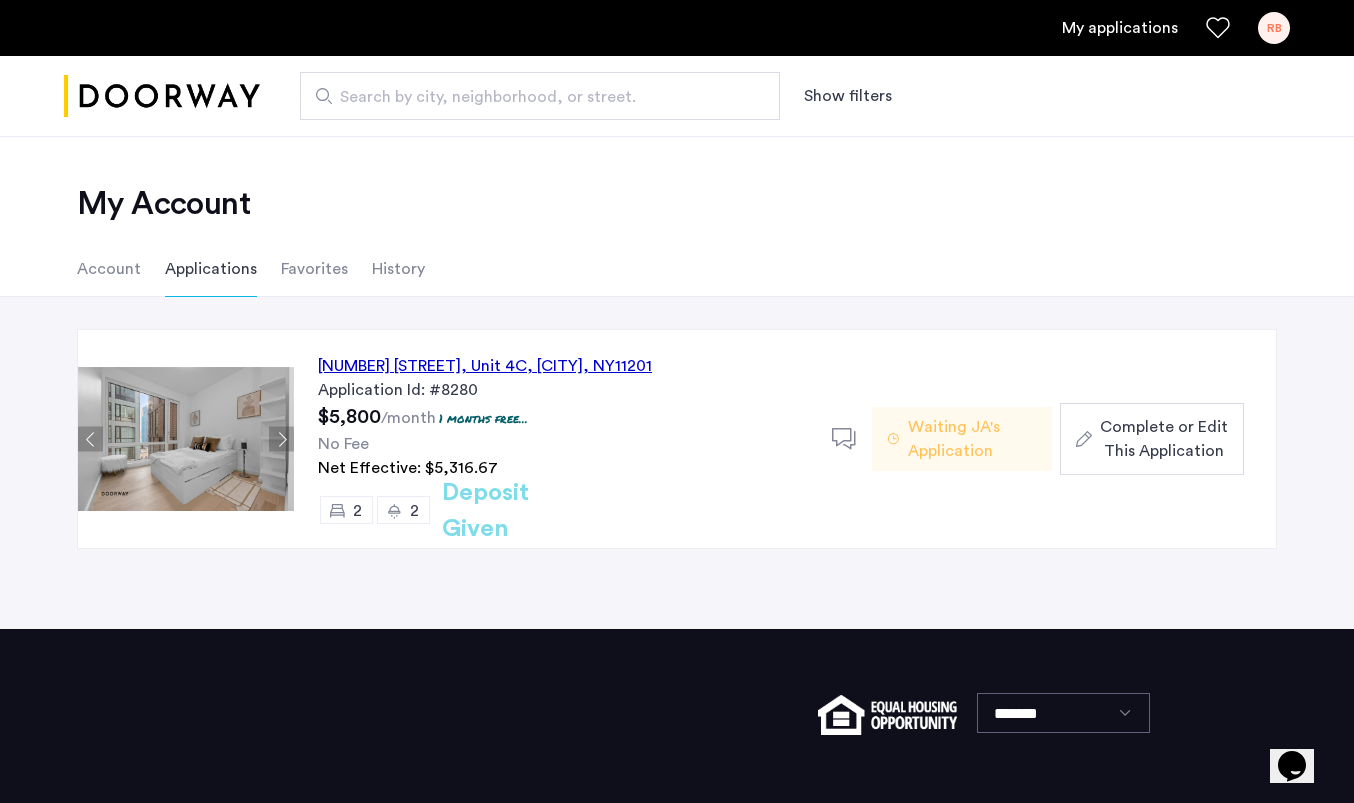 click on "RB" at bounding box center (1274, 28) 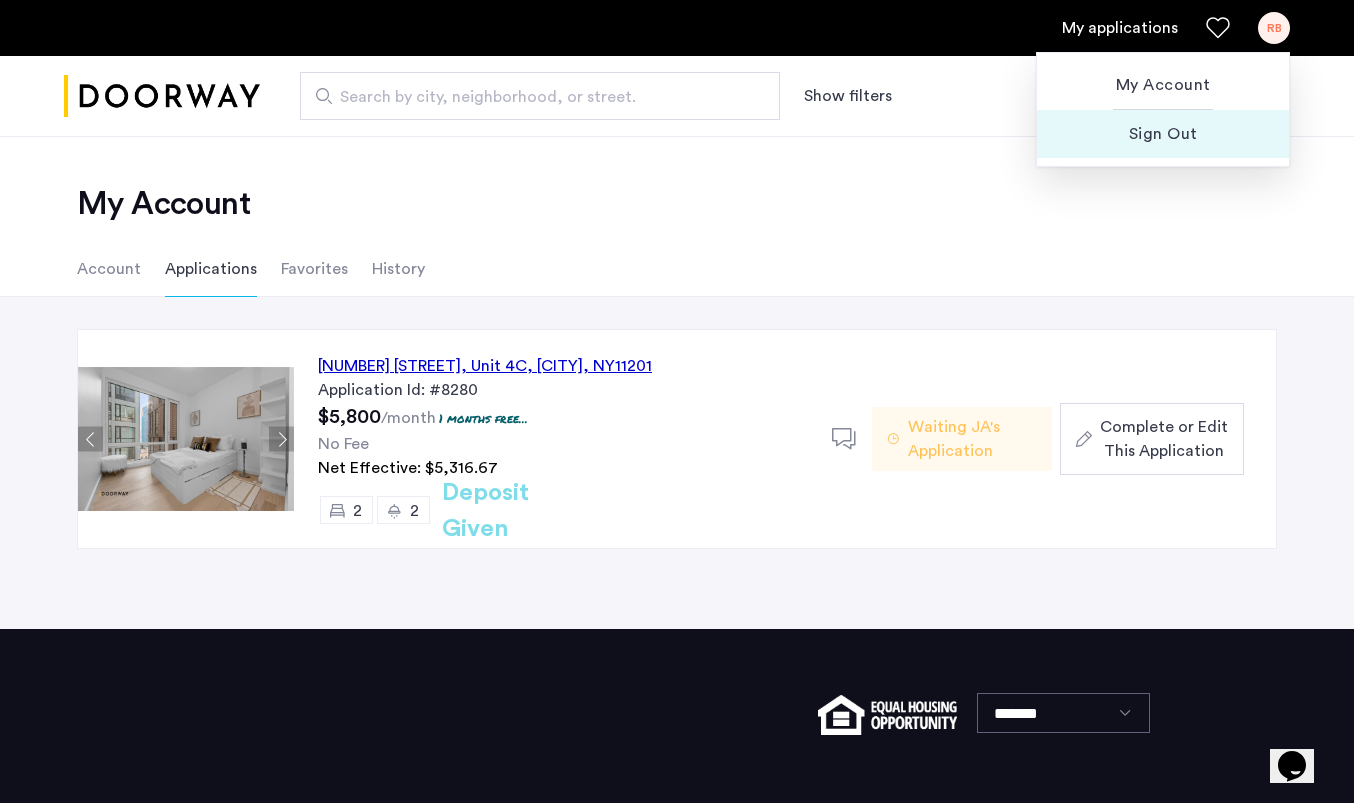 click on "Sign Out" at bounding box center (1163, 134) 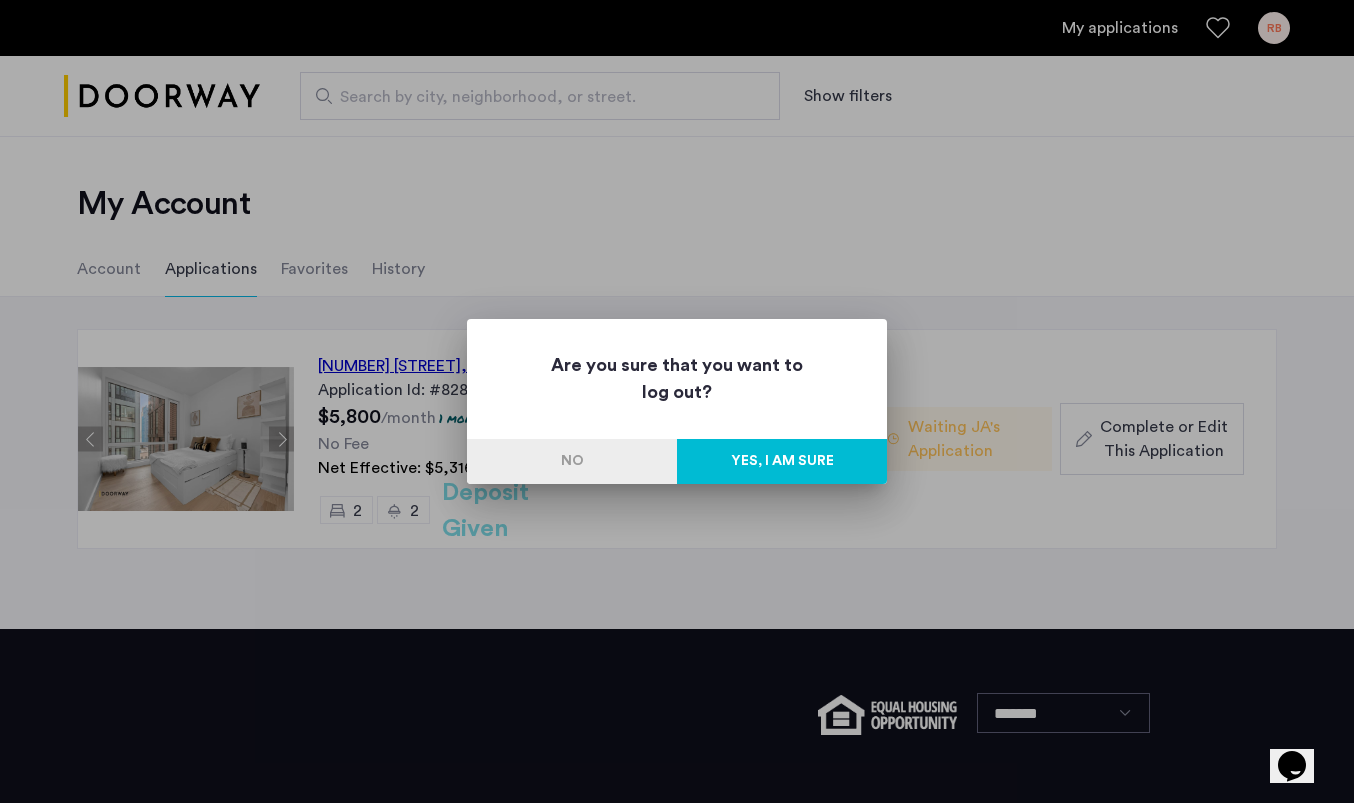 click on "Yes, I am sure" at bounding box center (782, 461) 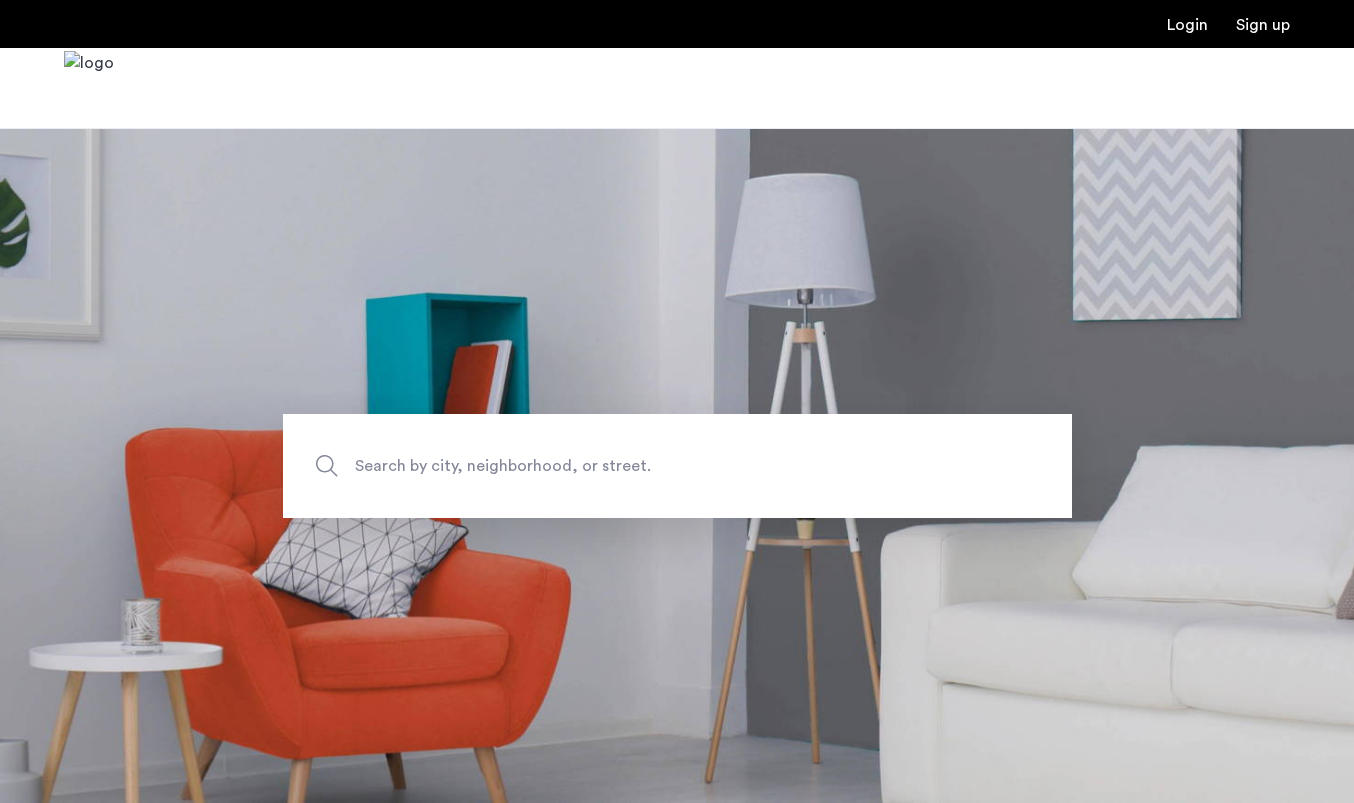 scroll, scrollTop: 0, scrollLeft: 0, axis: both 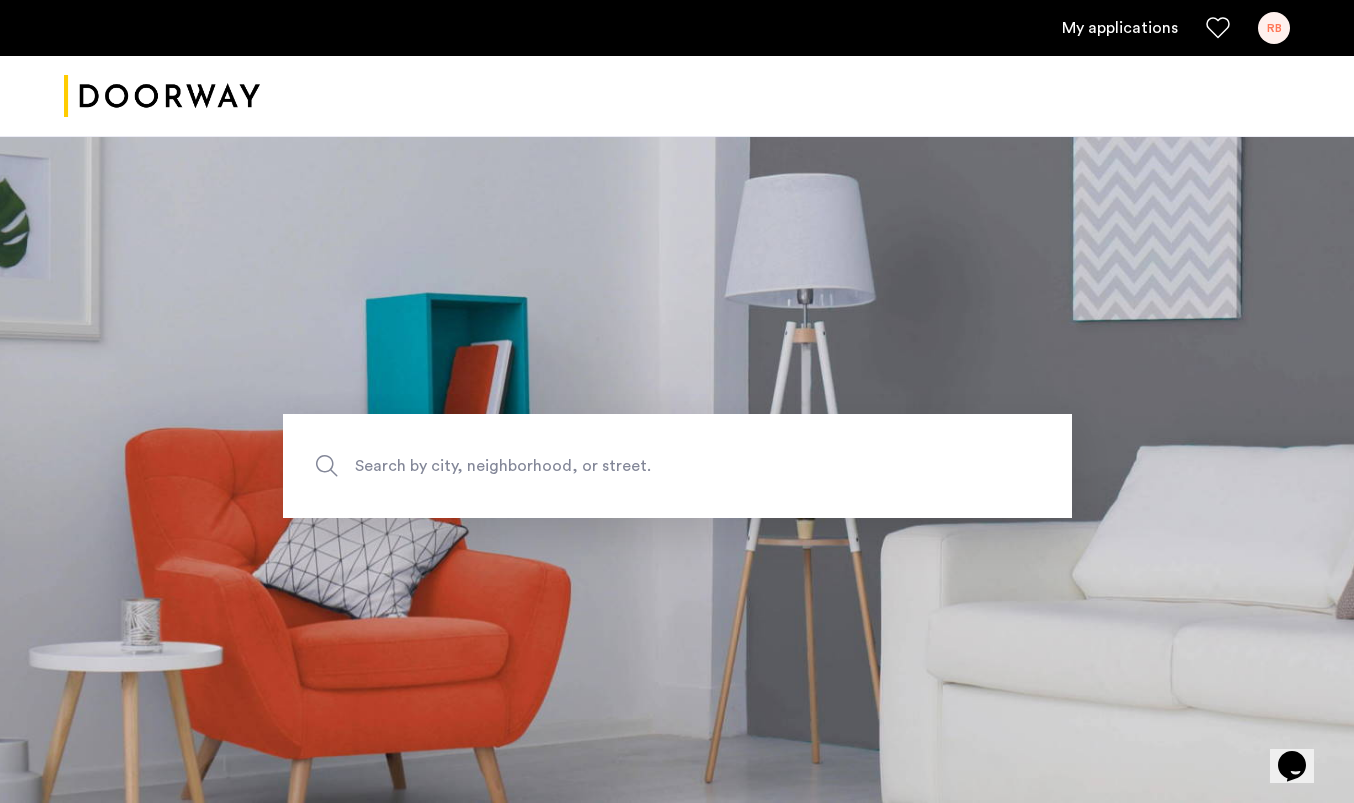 click on "RB" at bounding box center (1274, 28) 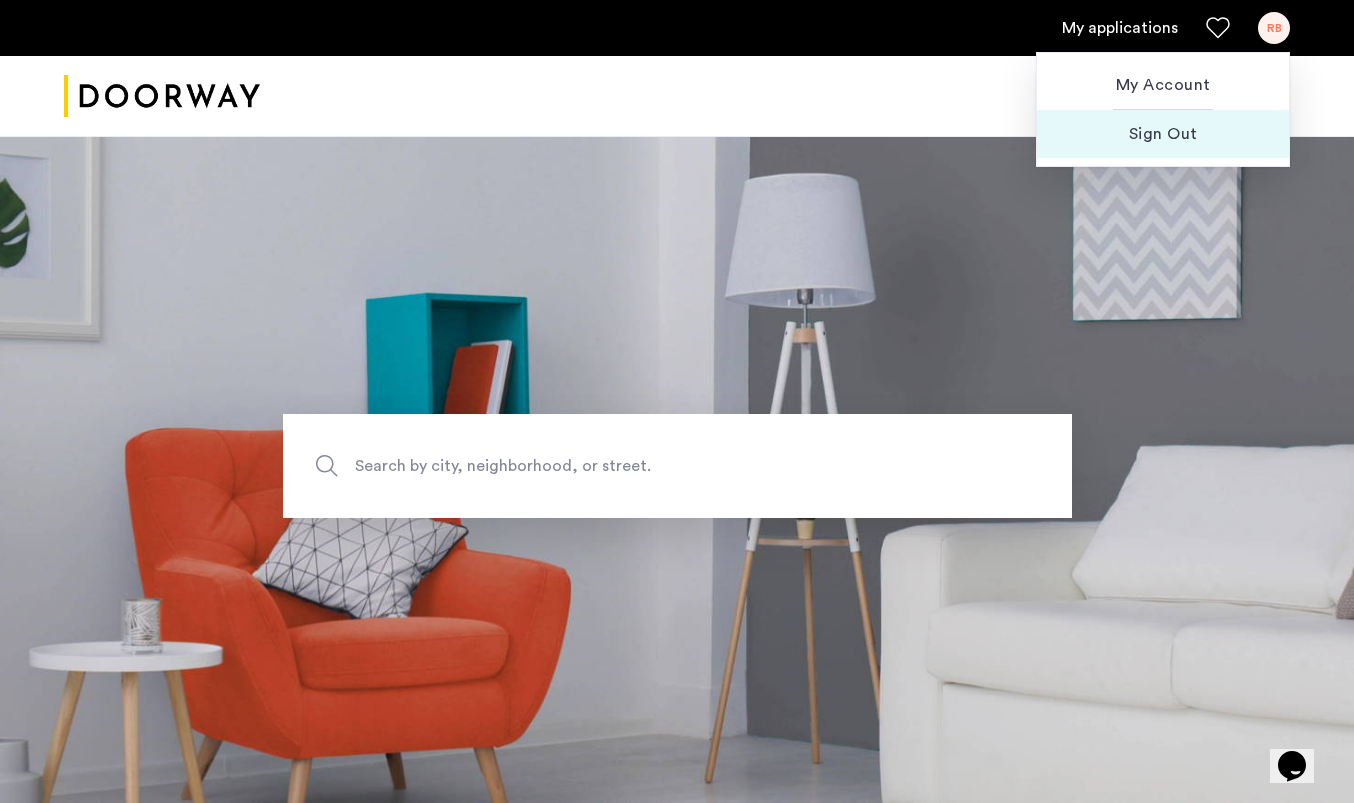 click on "Sign Out" at bounding box center (1163, 134) 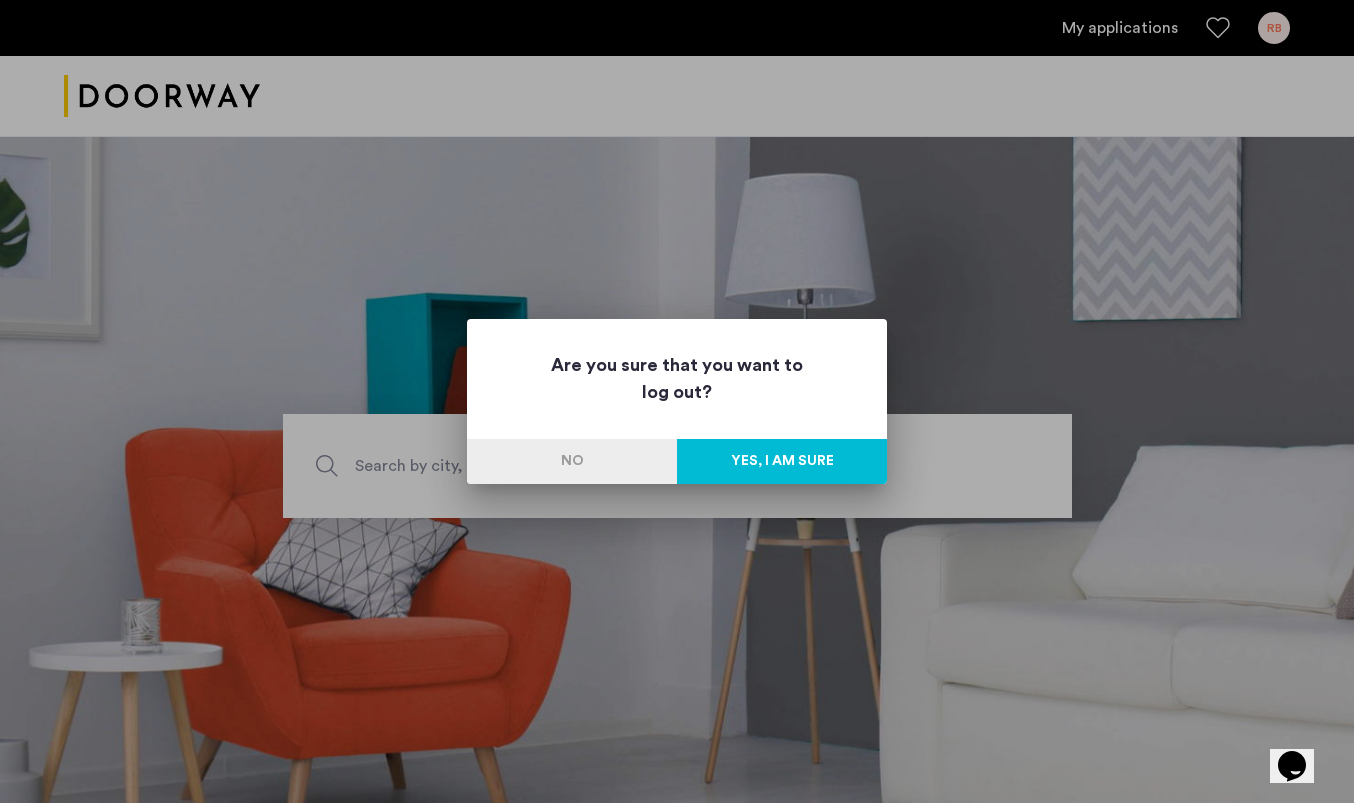 click on "Yes, I am sure" at bounding box center (782, 461) 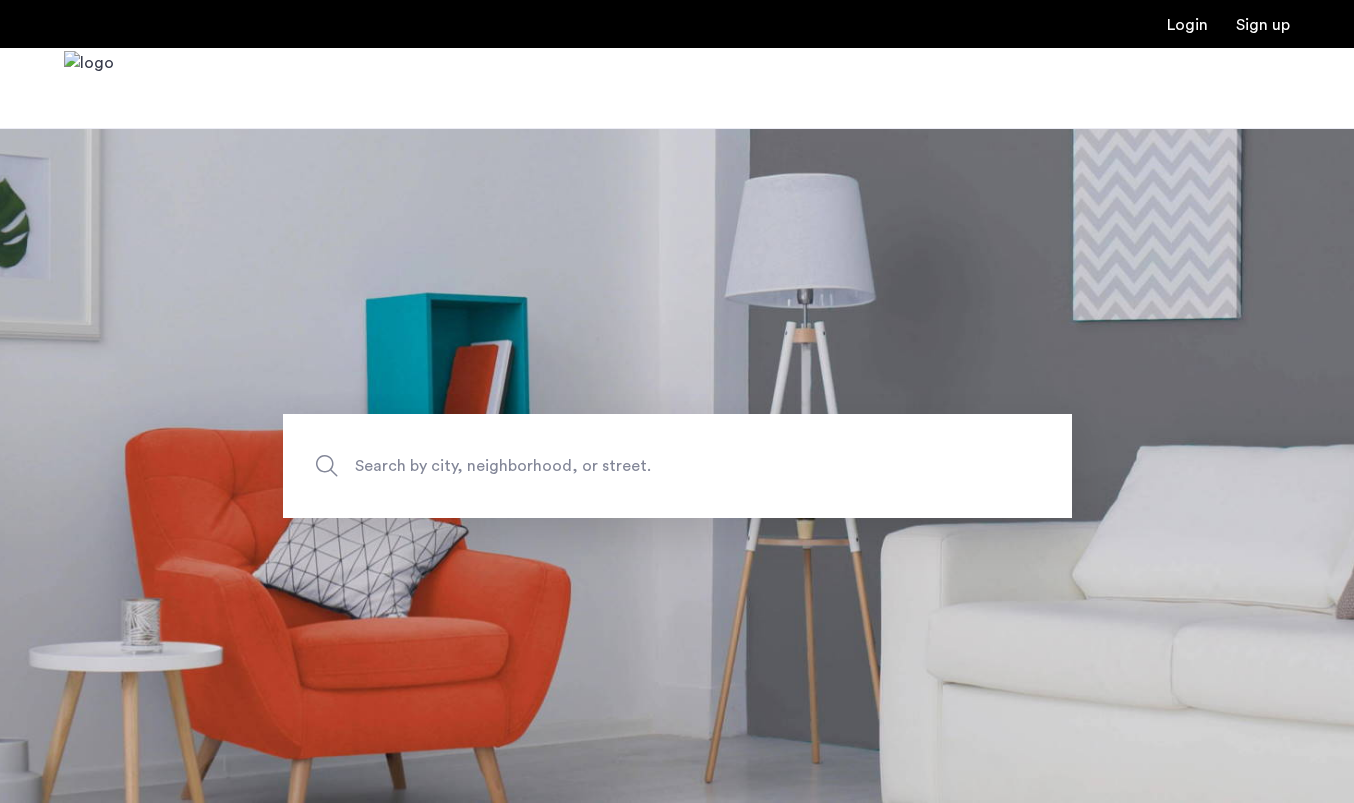 scroll, scrollTop: 0, scrollLeft: 0, axis: both 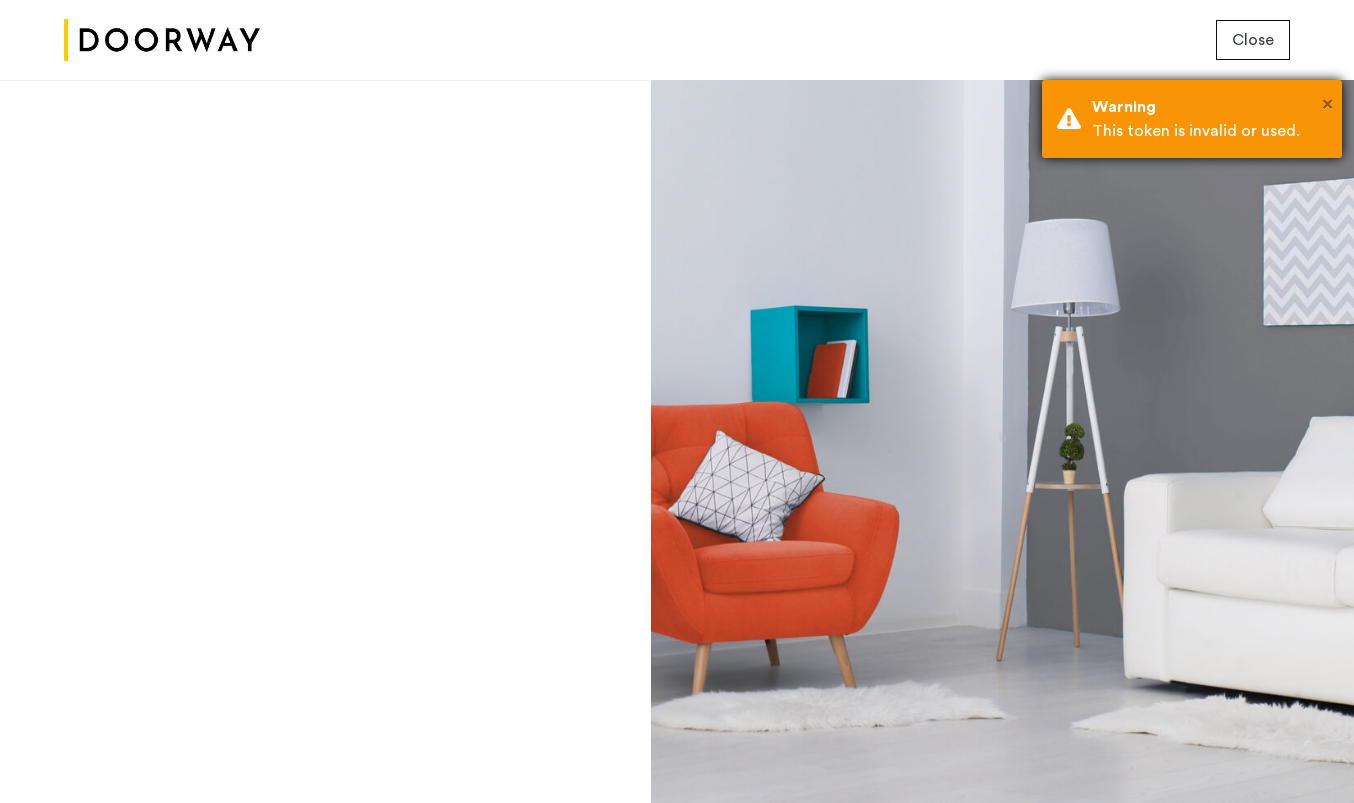 click on "×" at bounding box center (1327, 104) 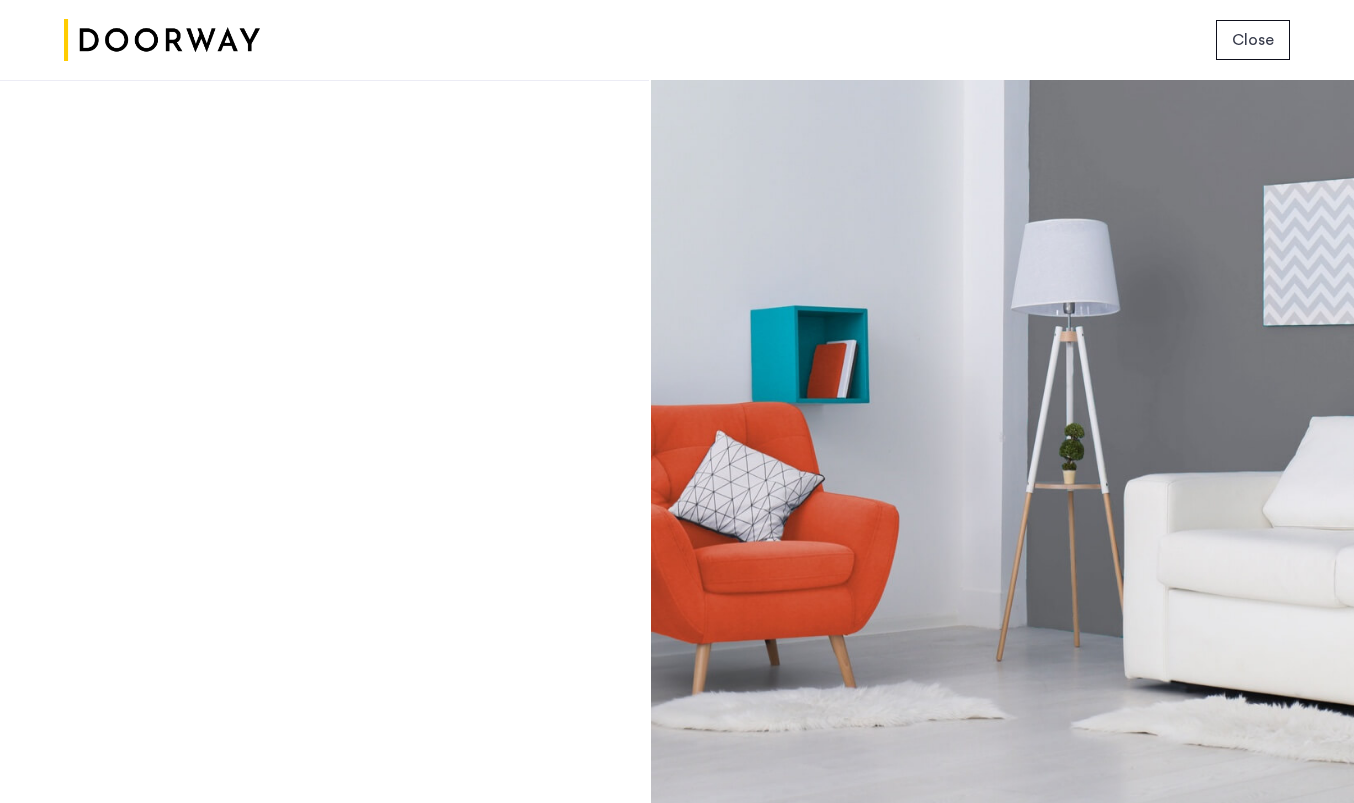 click on "Close" 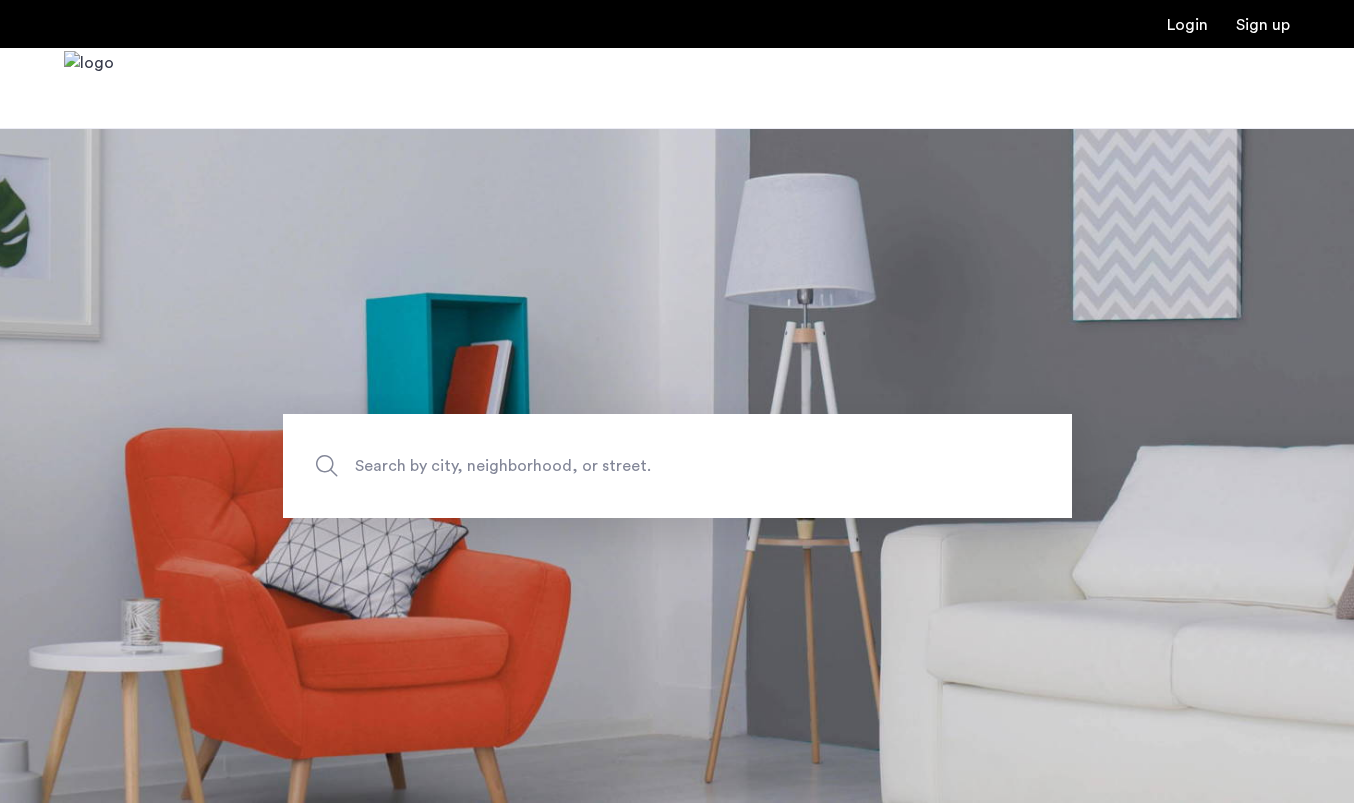 scroll, scrollTop: 0, scrollLeft: 0, axis: both 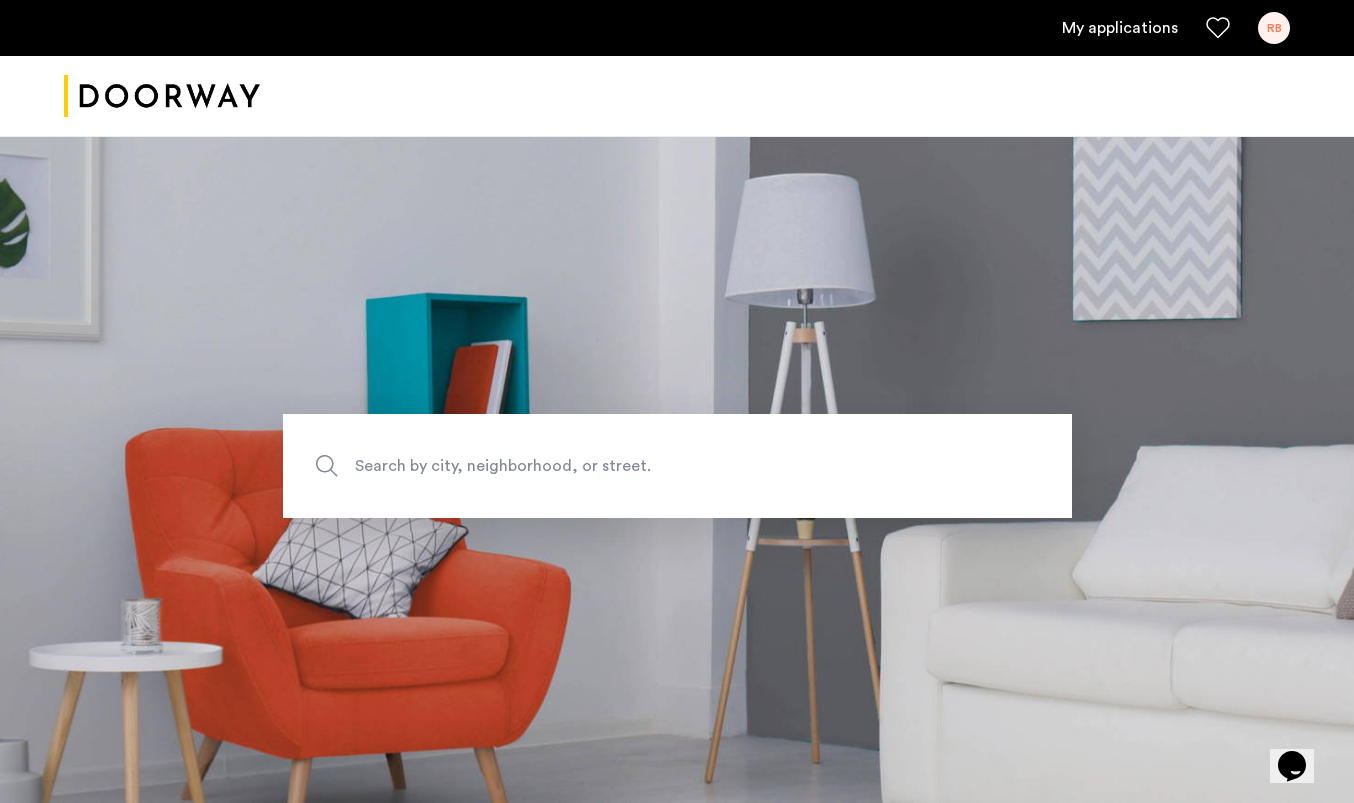click on "RB" at bounding box center (1274, 28) 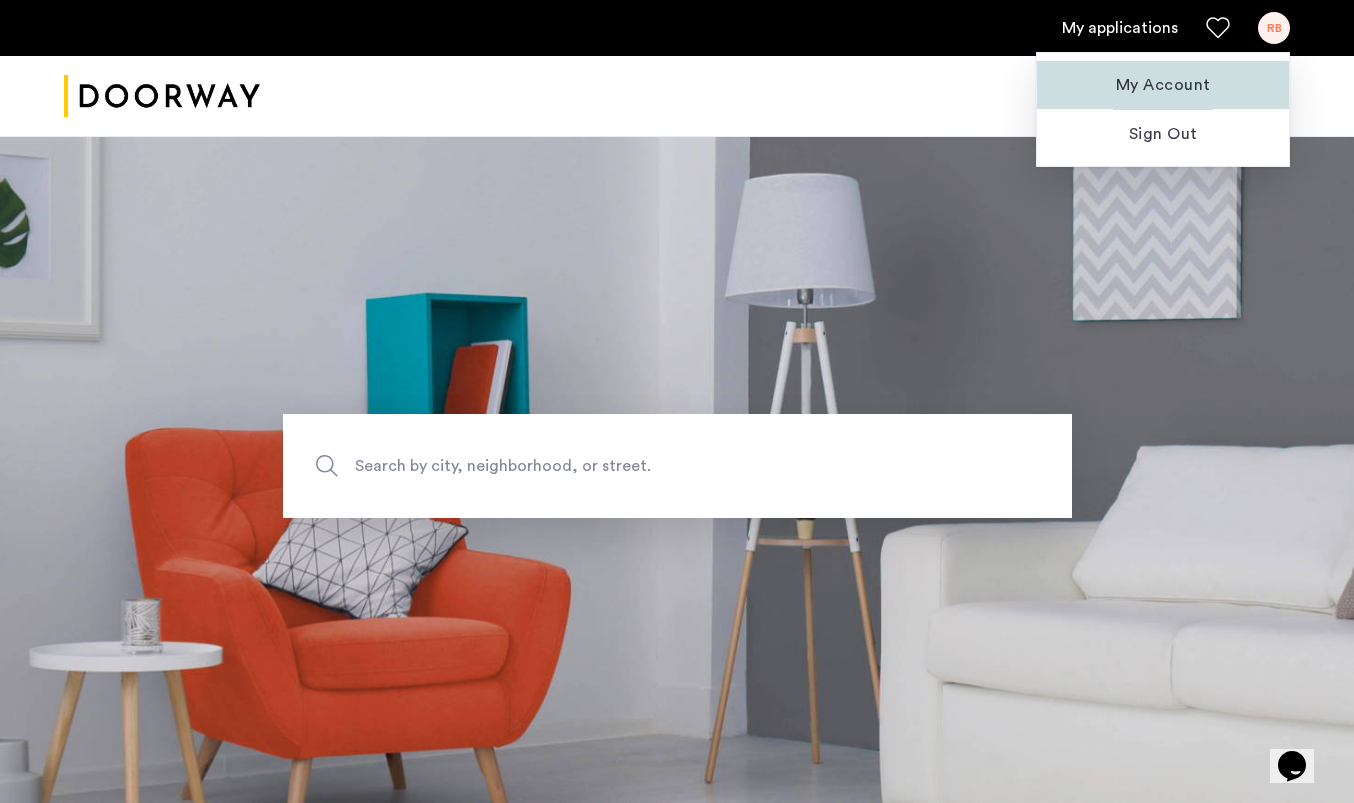 click on "My Account" at bounding box center (1163, 85) 